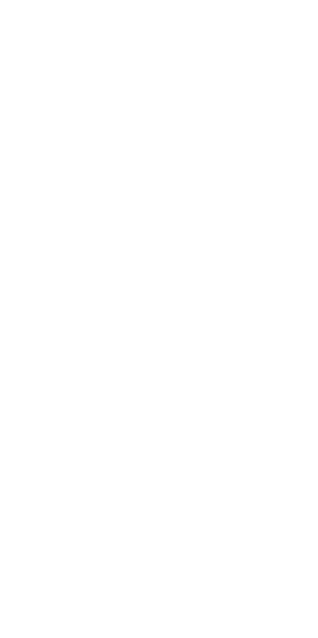 scroll, scrollTop: 0, scrollLeft: 0, axis: both 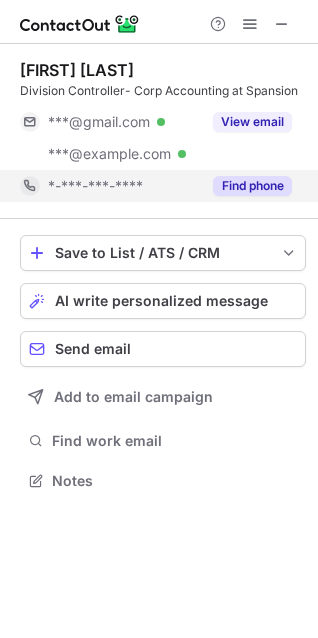 click on "Find phone" at bounding box center [252, 186] 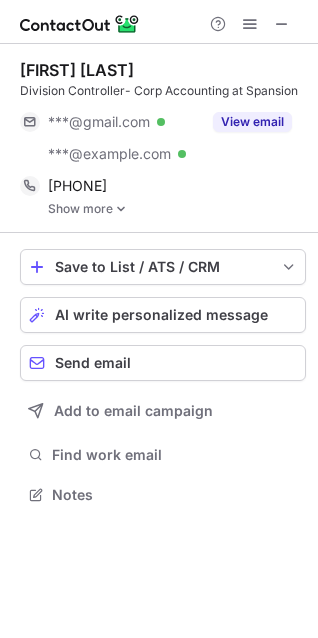scroll, scrollTop: 10, scrollLeft: 9, axis: both 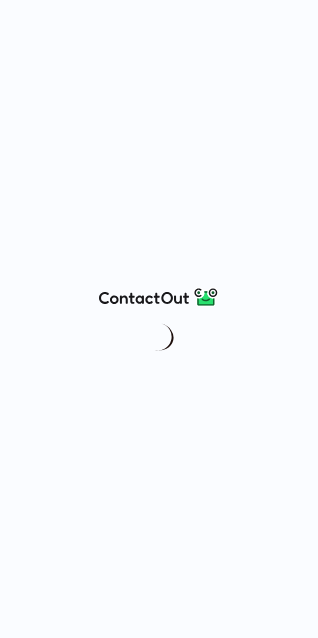 click at bounding box center [159, 319] 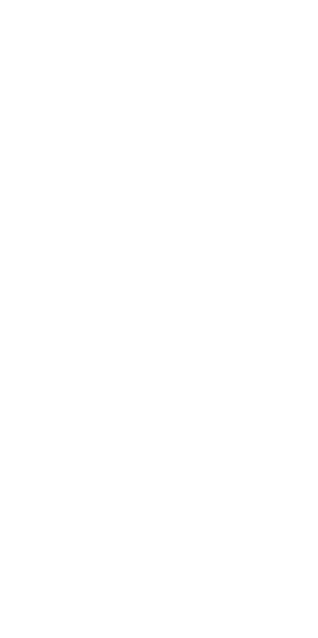 scroll, scrollTop: 0, scrollLeft: 0, axis: both 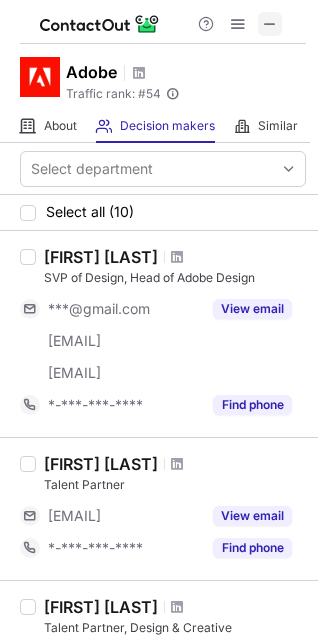 click at bounding box center [270, 24] 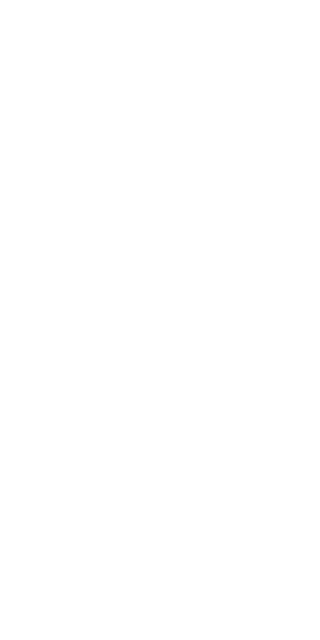 scroll, scrollTop: 0, scrollLeft: 0, axis: both 